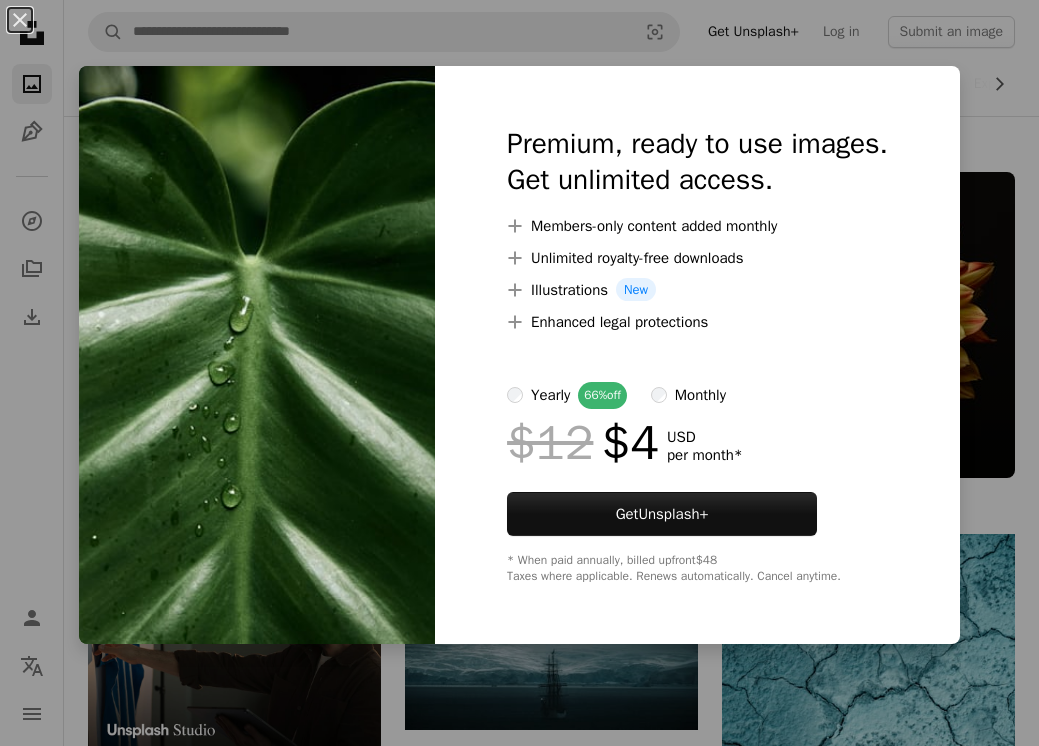 scroll, scrollTop: 7211, scrollLeft: 0, axis: vertical 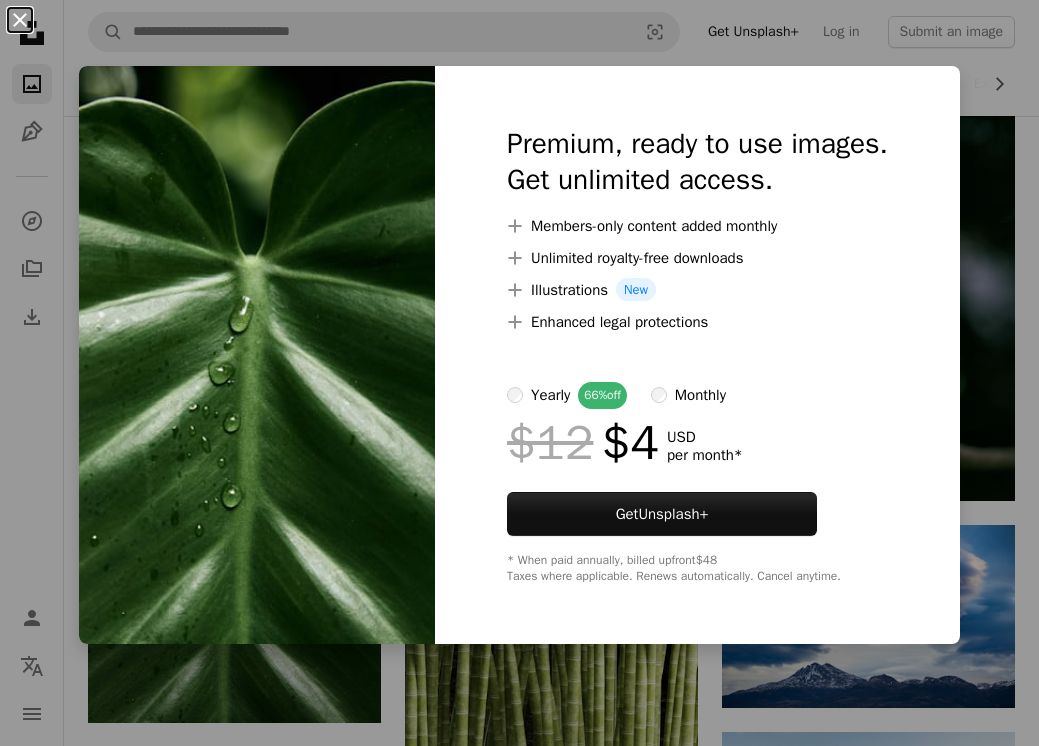 click on "An X shape" at bounding box center [20, 20] 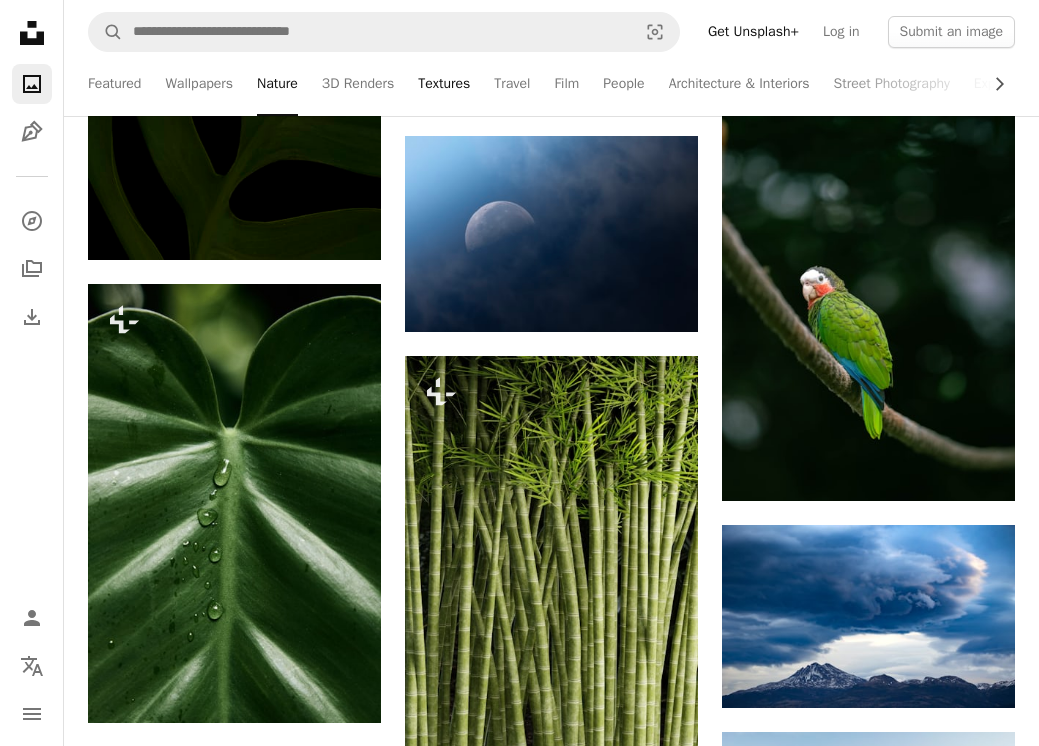 click on "Textures" at bounding box center [444, 84] 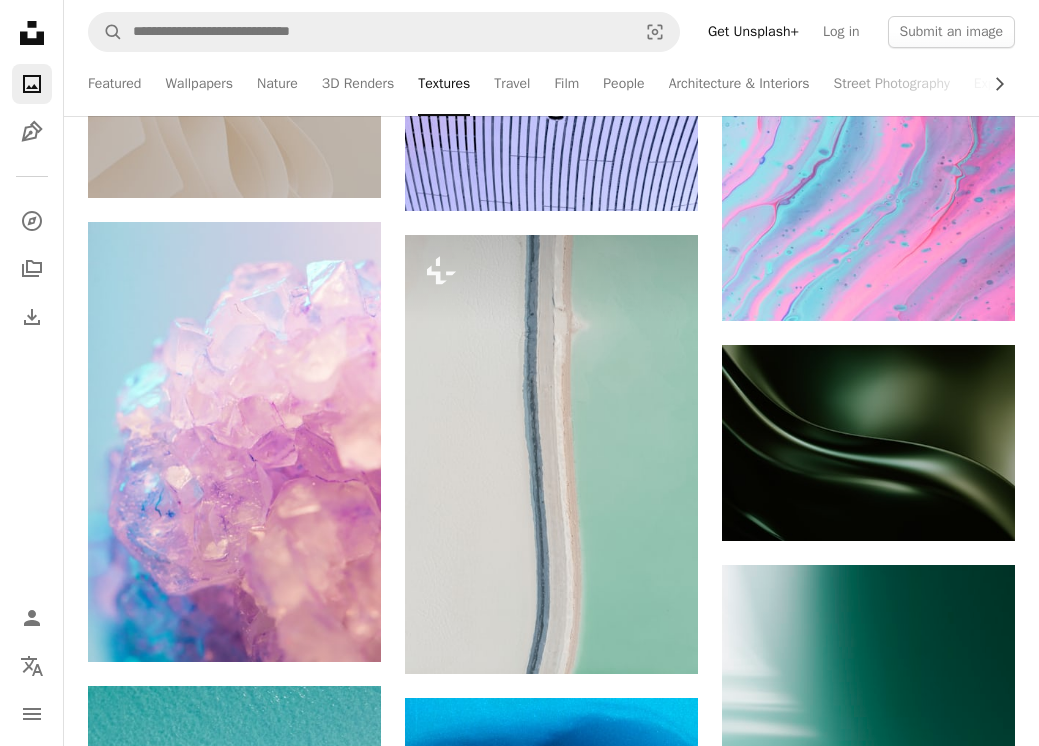 scroll, scrollTop: 3244, scrollLeft: 0, axis: vertical 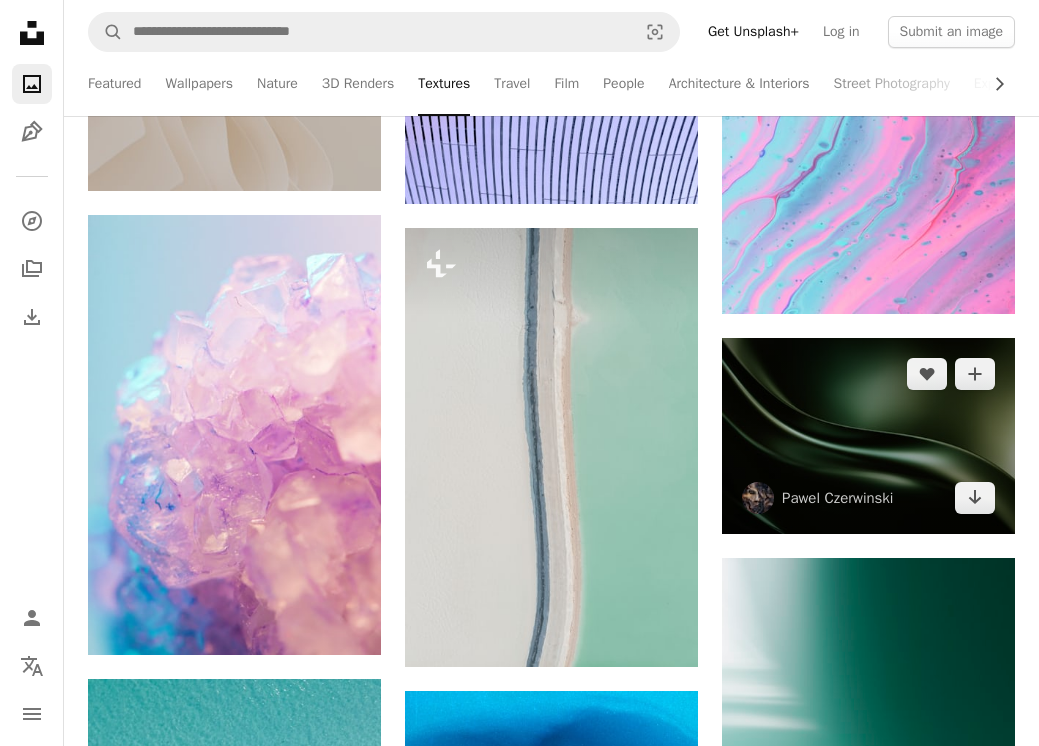 click at bounding box center [868, 436] 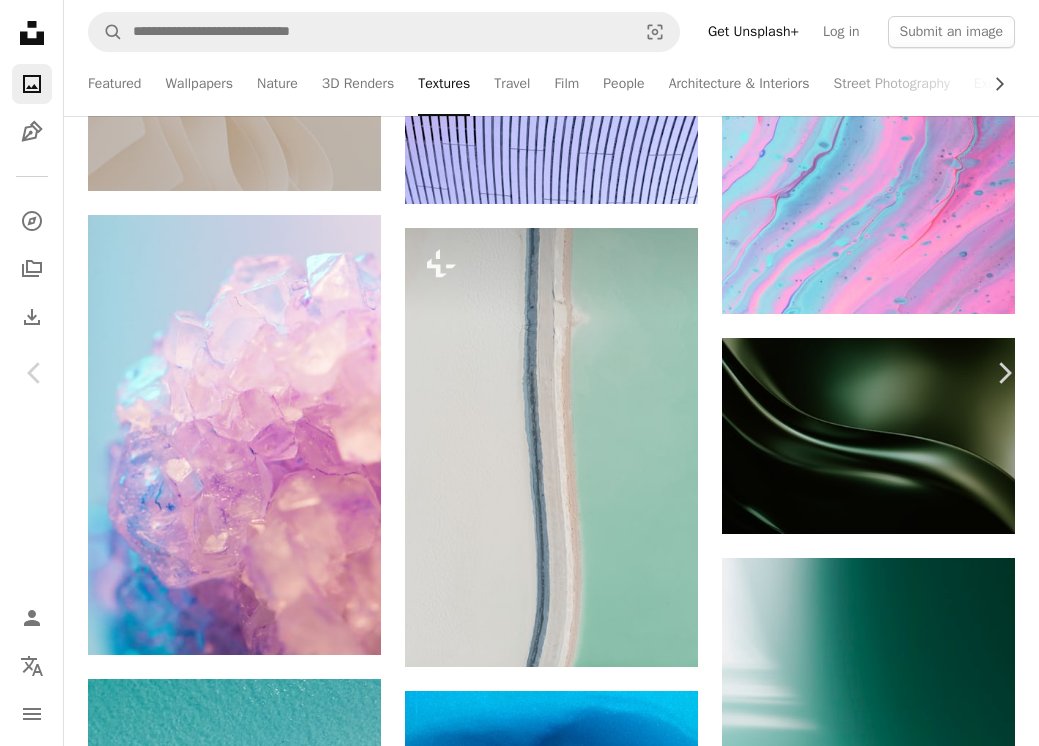 click on "More Actions" at bounding box center (909, 4211) 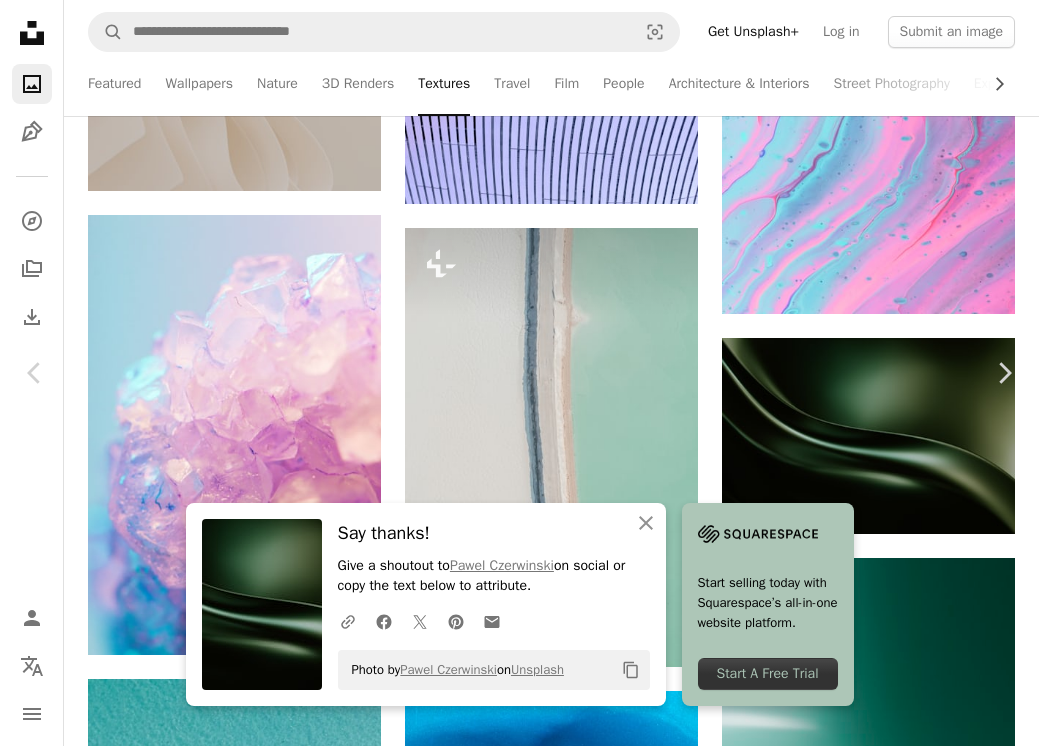 click 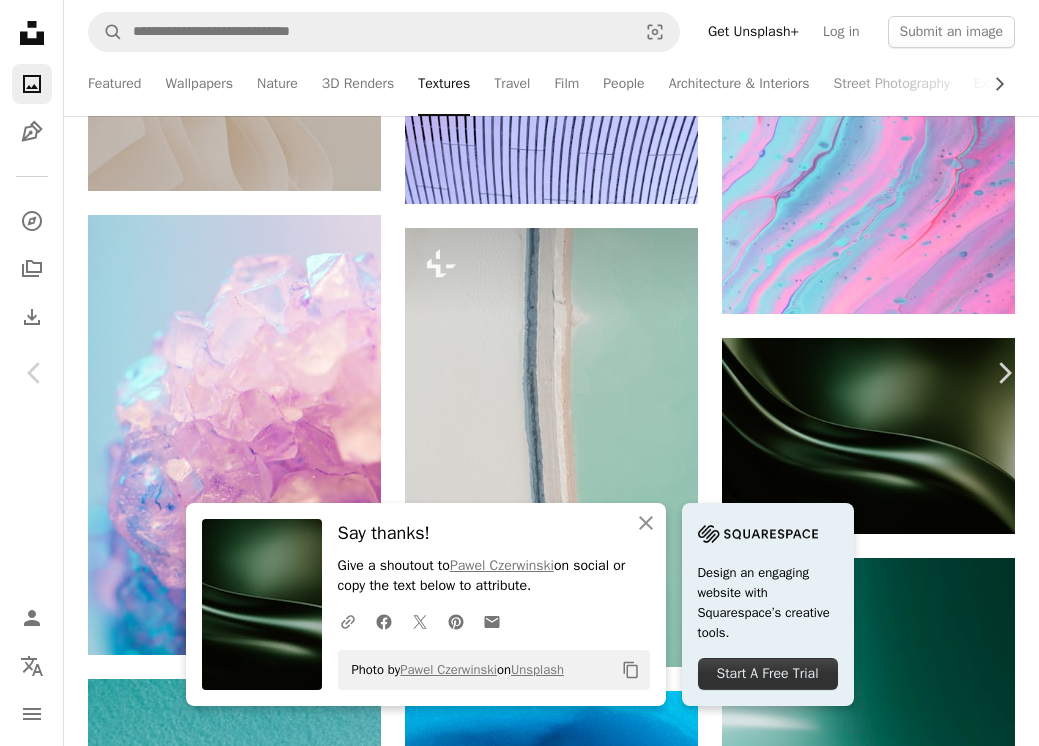 click at bounding box center [209, 3978] 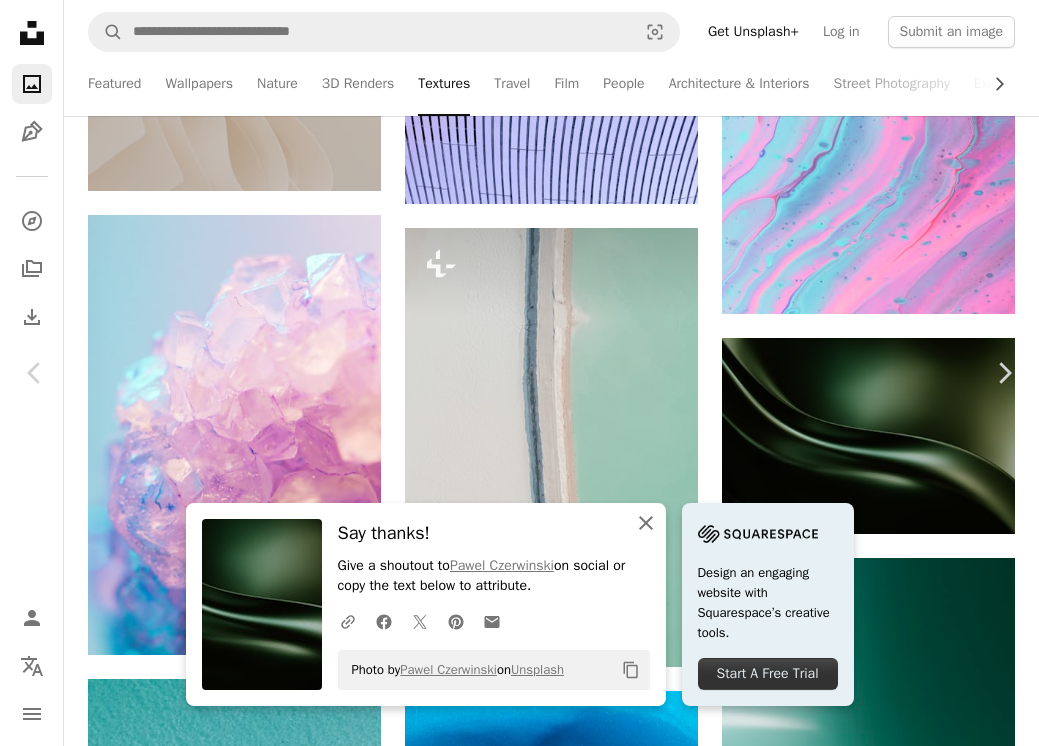 click on "An X shape" 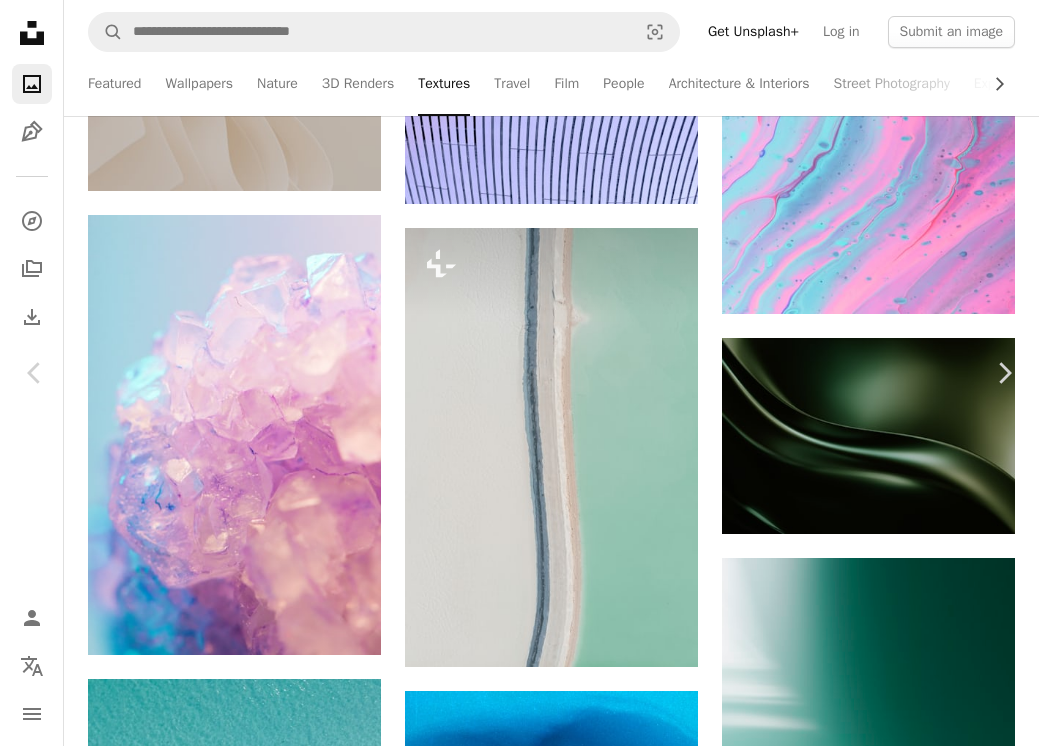 click on "An X shape" at bounding box center [20, 20] 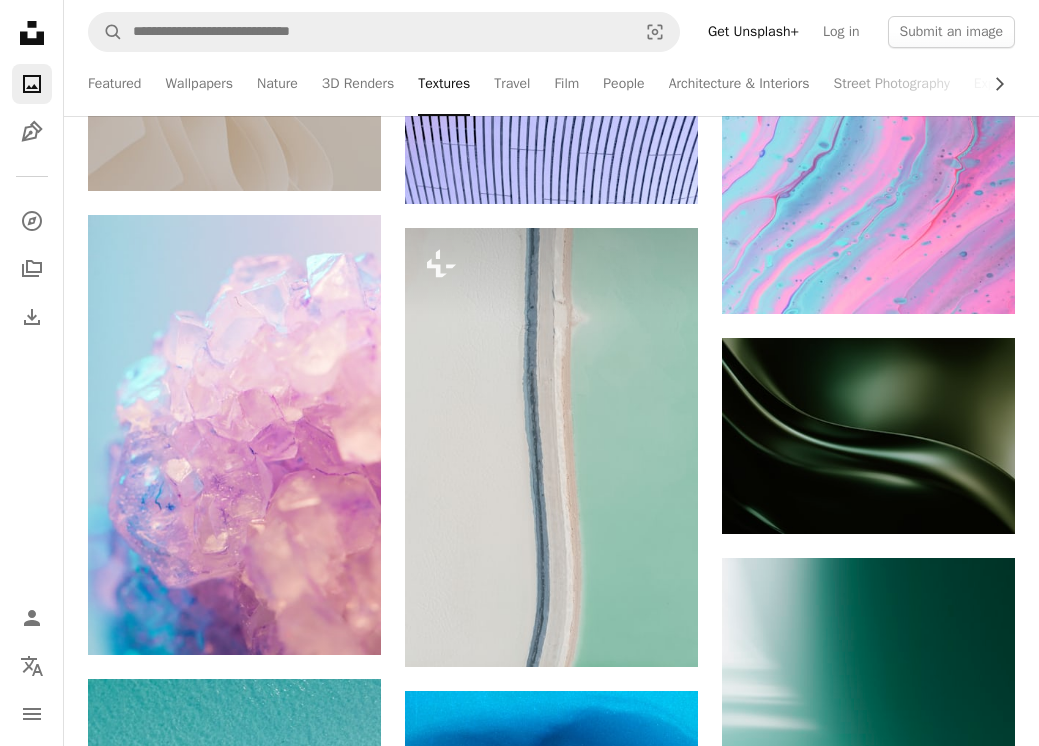 click on "Unsplash logo Unsplash Home" 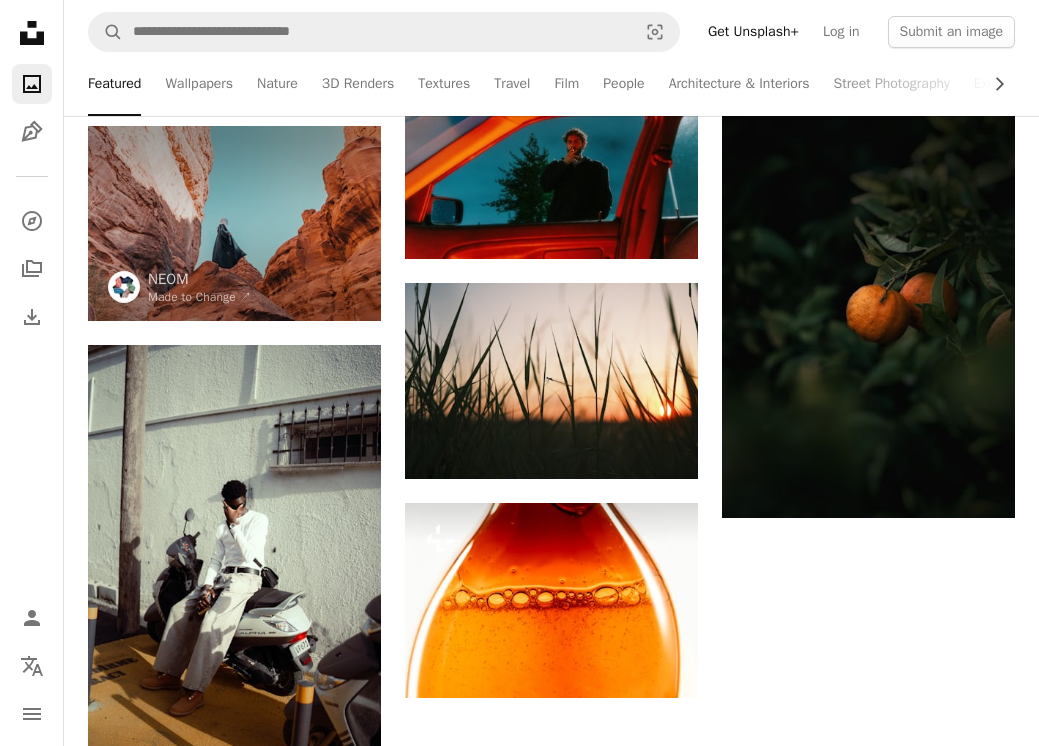 scroll, scrollTop: 0, scrollLeft: 0, axis: both 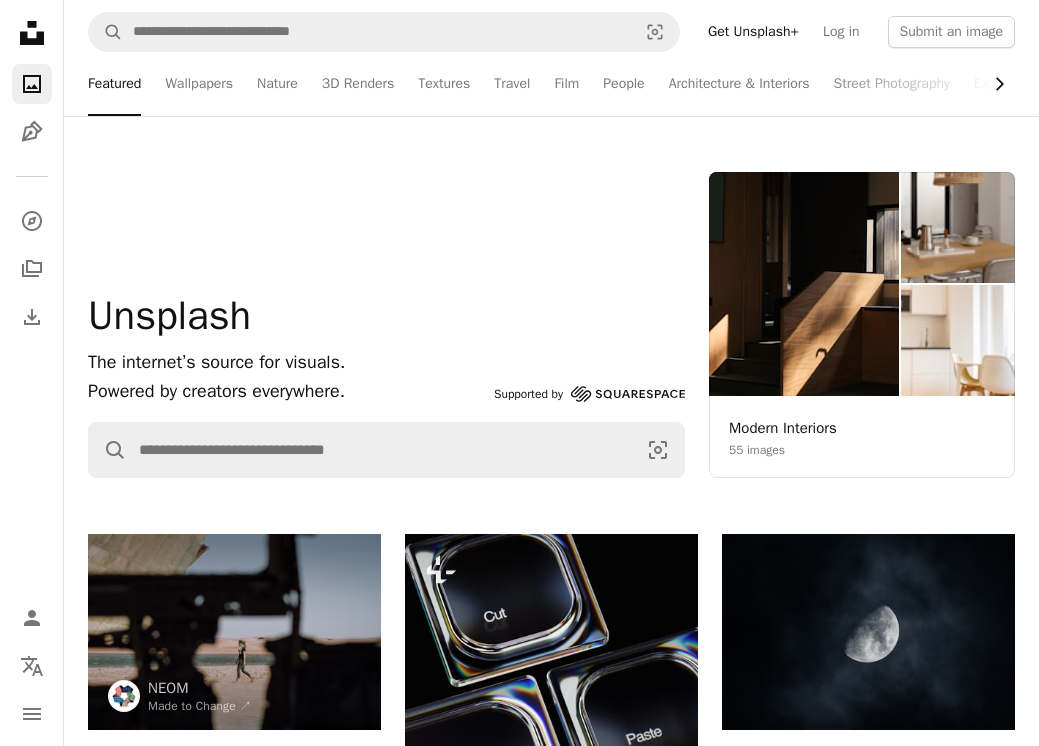 click 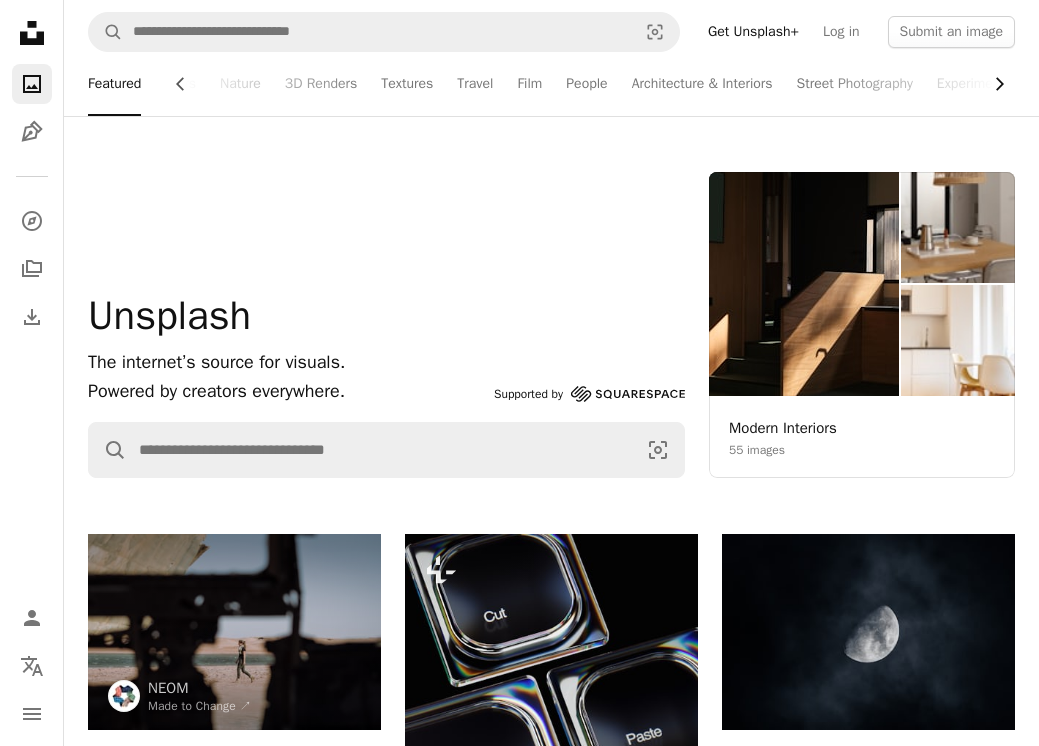 click on "Experimental" at bounding box center [976, 84] 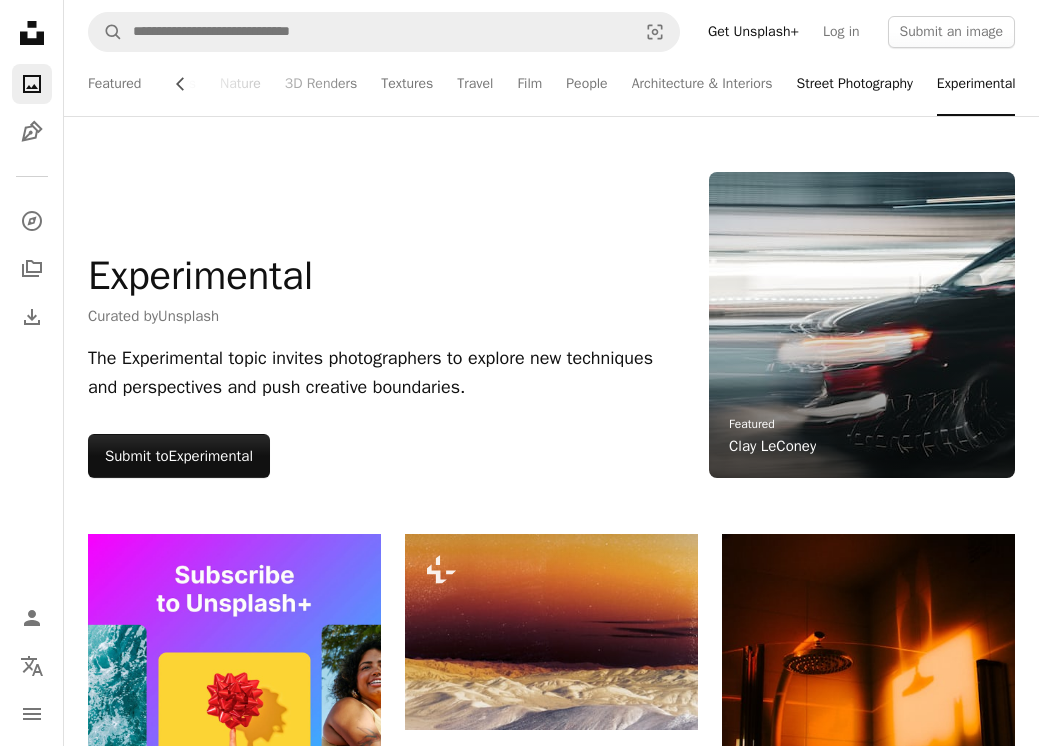 click on "Street Photography" at bounding box center [855, 84] 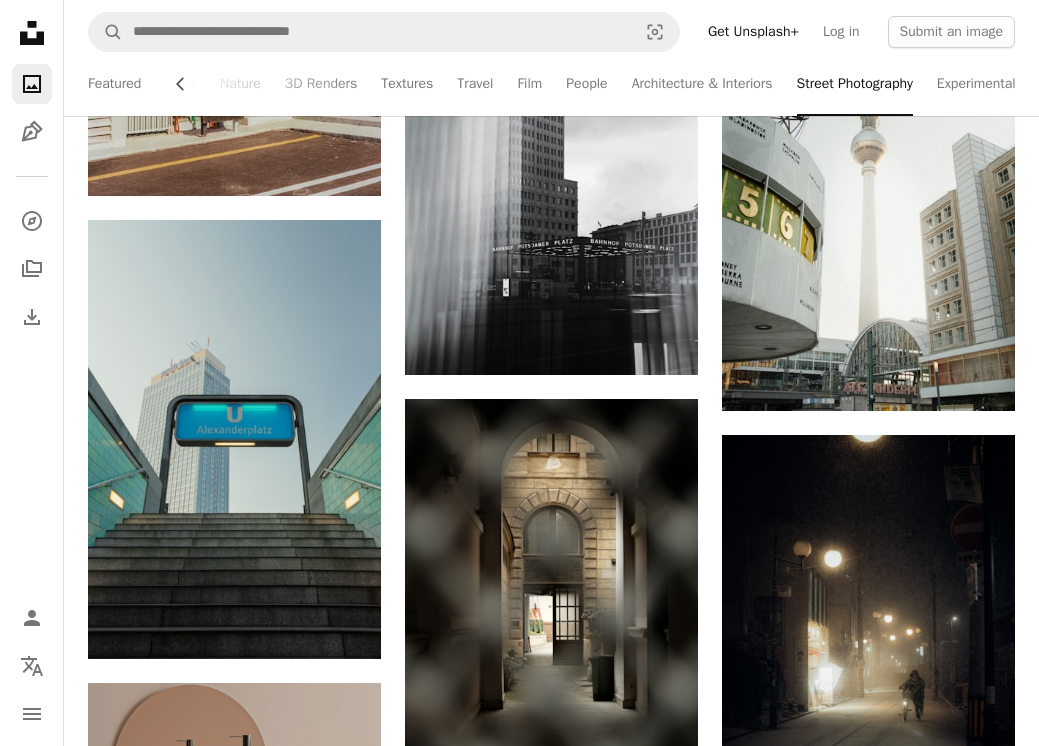 scroll, scrollTop: 4713, scrollLeft: 0, axis: vertical 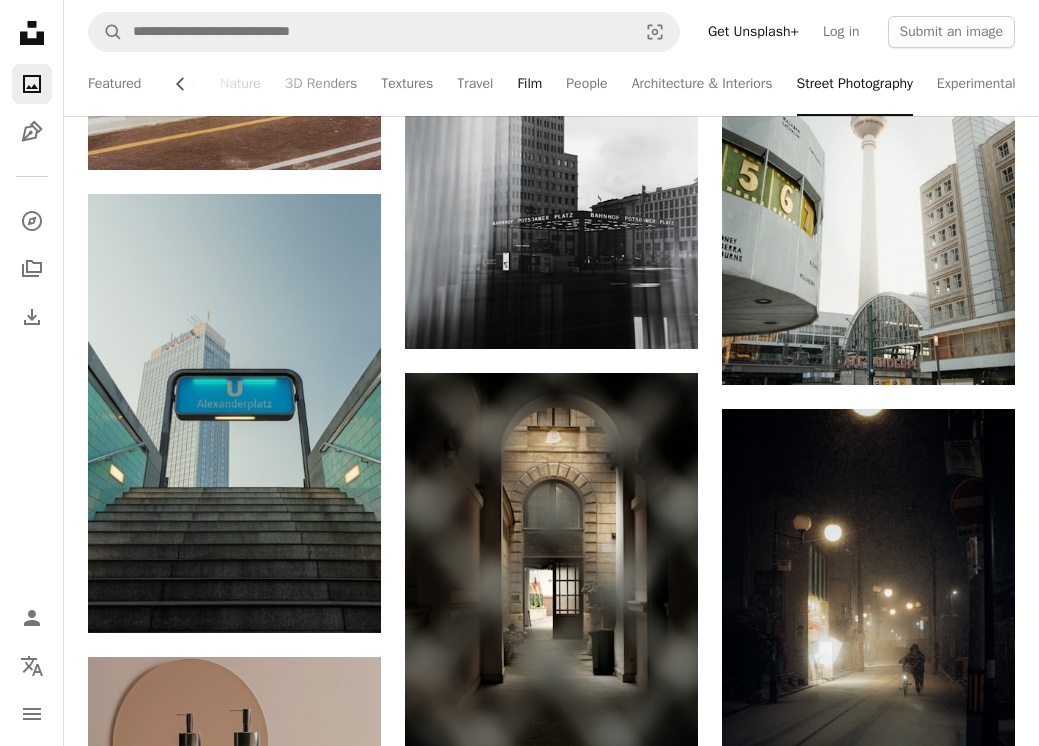 click on "Film" at bounding box center (529, 84) 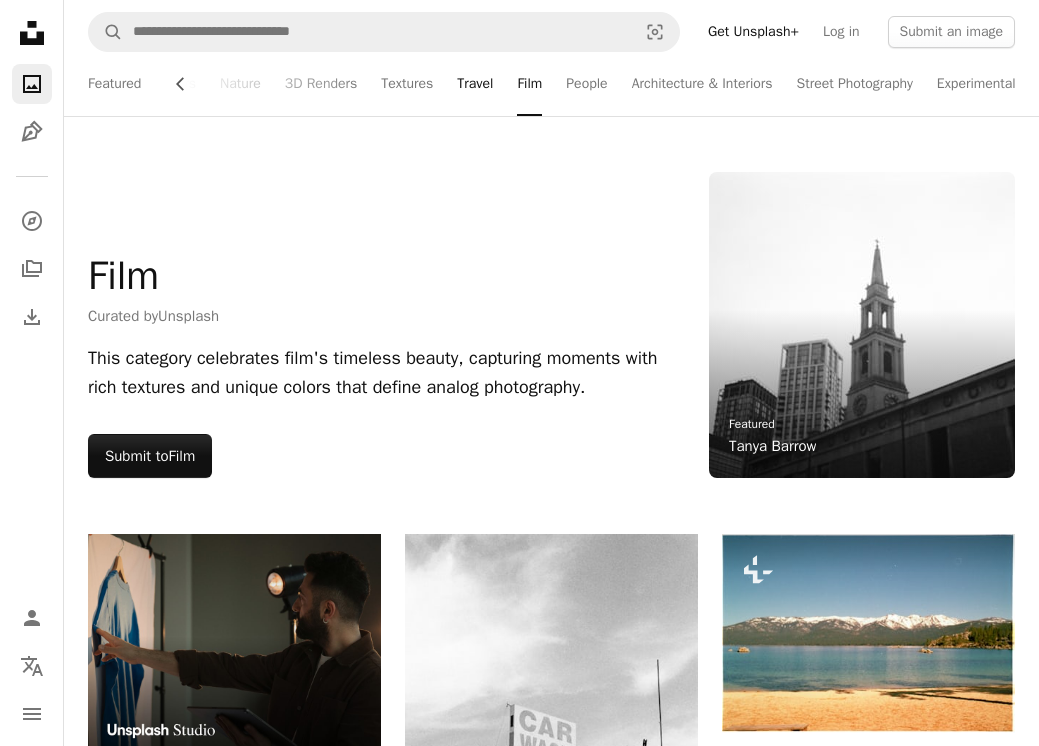 click on "Travel" at bounding box center (475, 84) 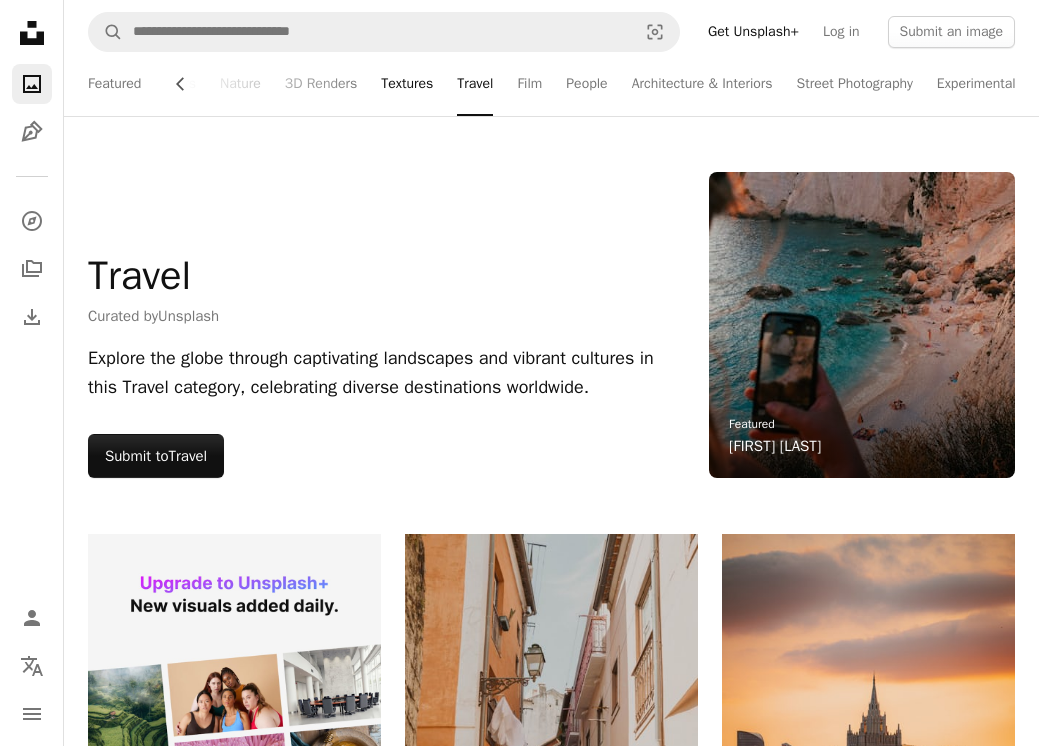 click on "Textures" at bounding box center (407, 84) 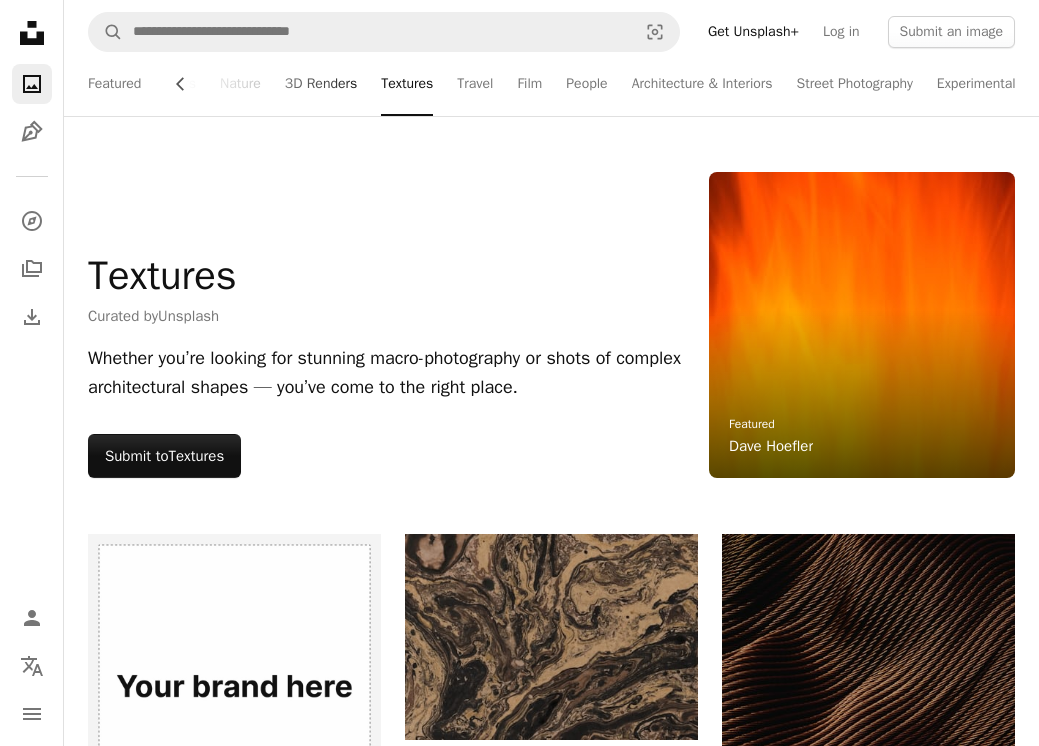click on "3D Renders" at bounding box center [321, 84] 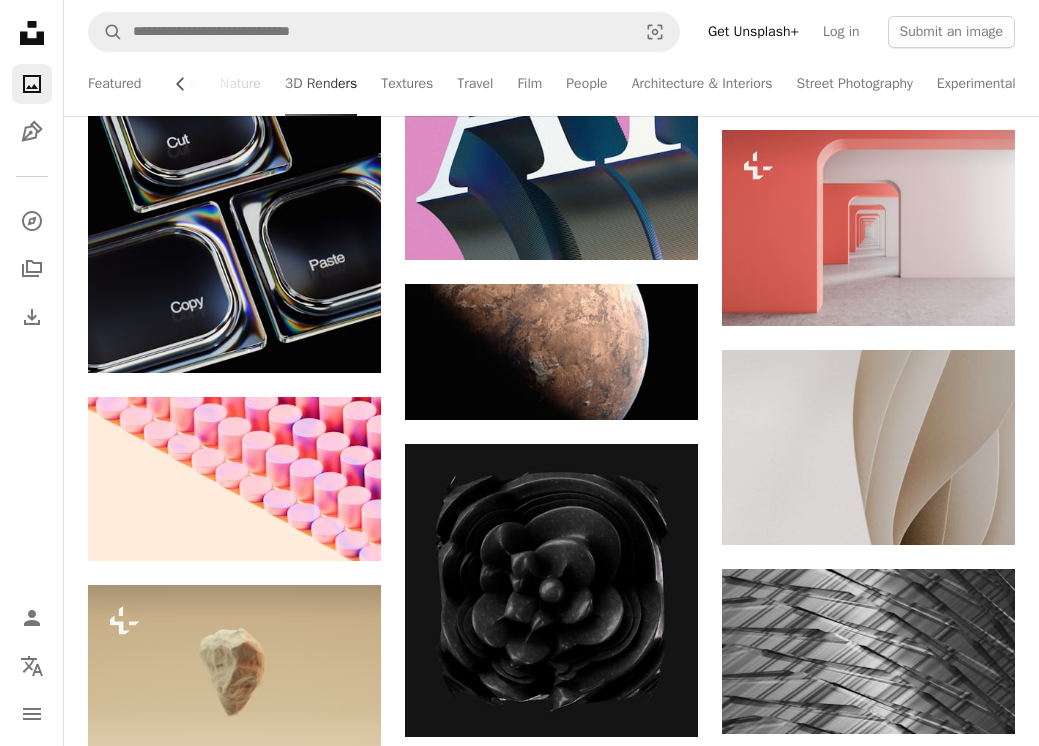 scroll, scrollTop: 1671, scrollLeft: 0, axis: vertical 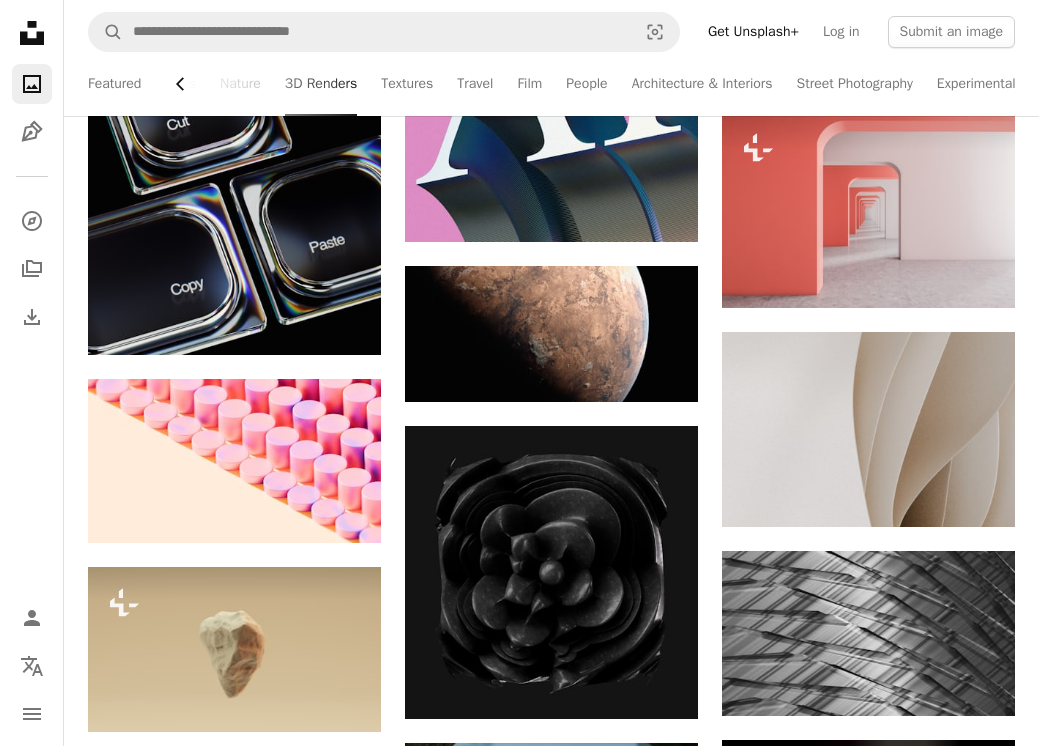 click on "Chevron left" 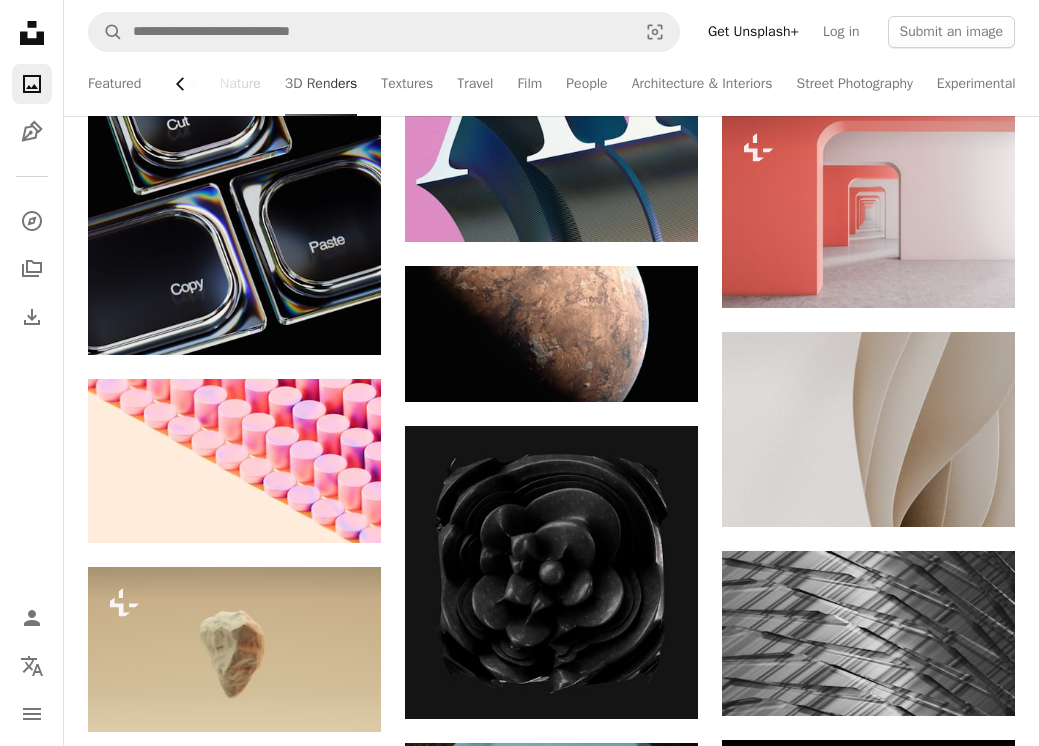 scroll, scrollTop: 0, scrollLeft: 0, axis: both 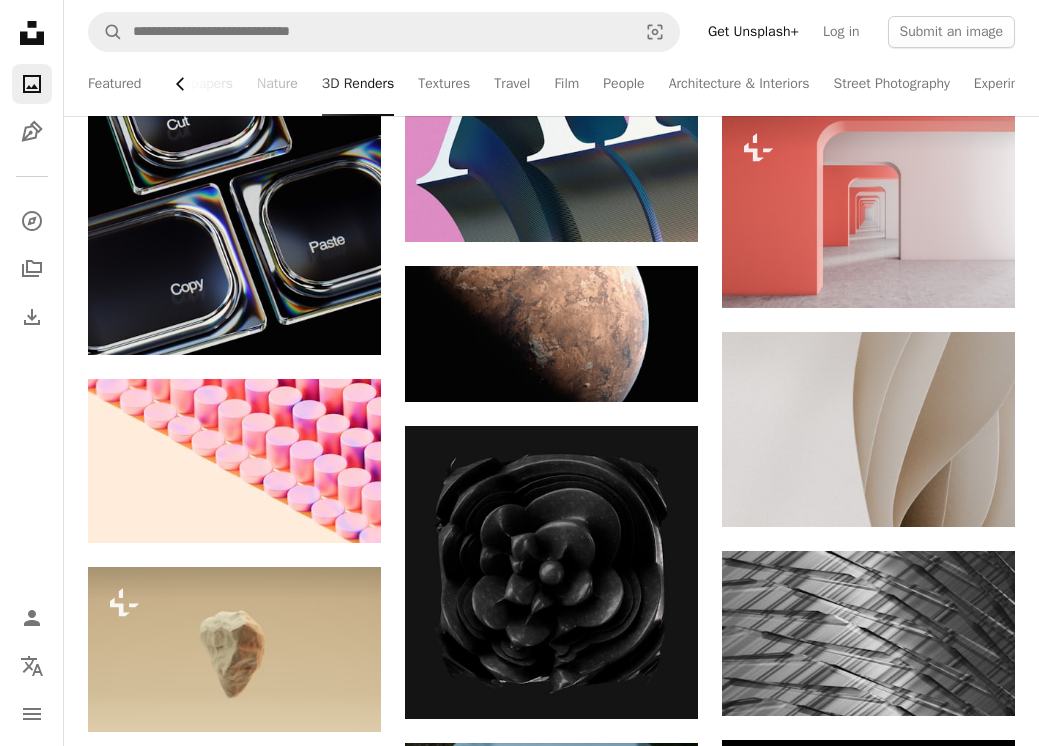 click on "Wallpapers" at bounding box center (199, 84) 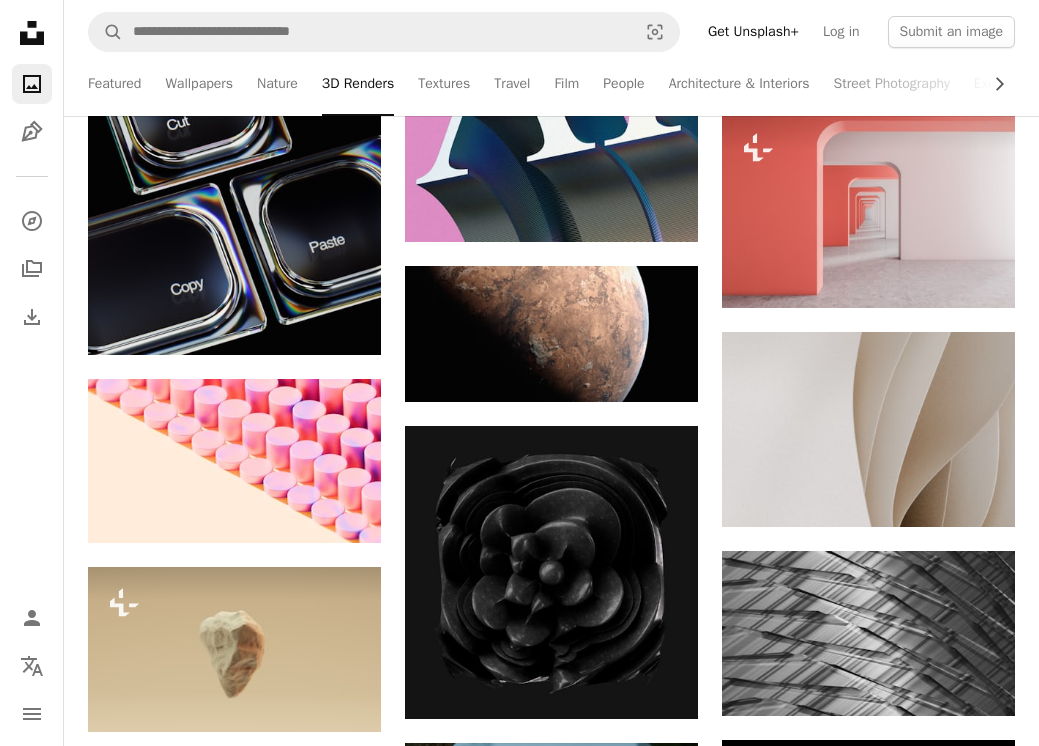 scroll, scrollTop: 0, scrollLeft: 0, axis: both 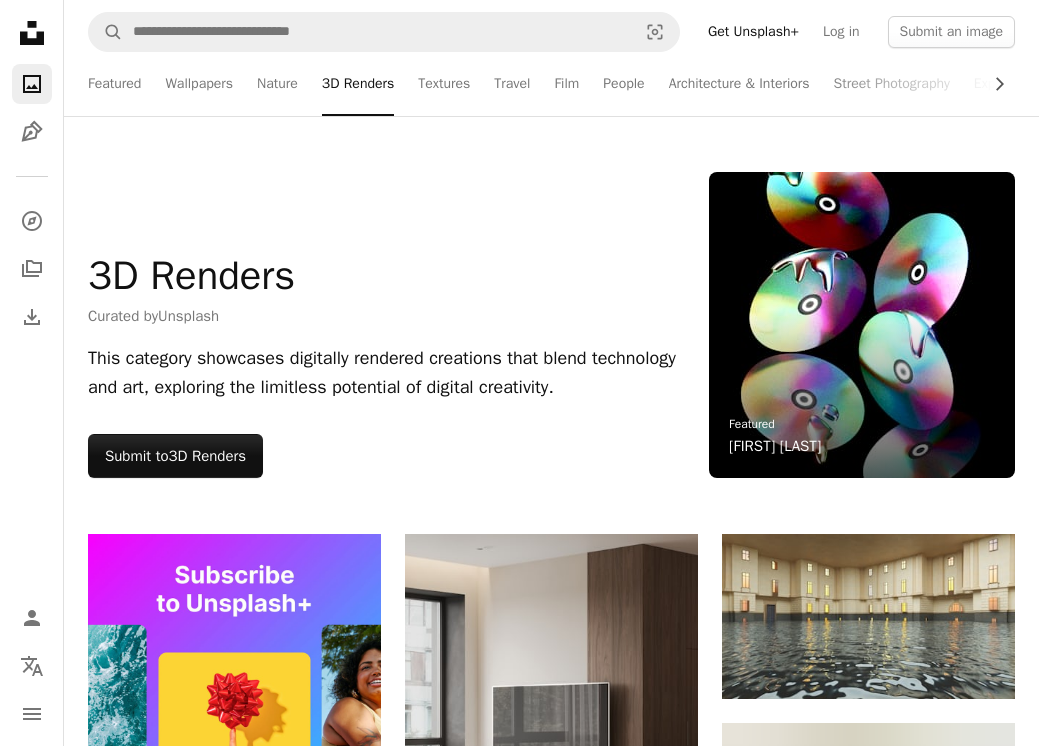 click on "Wallpapers" at bounding box center (199, 84) 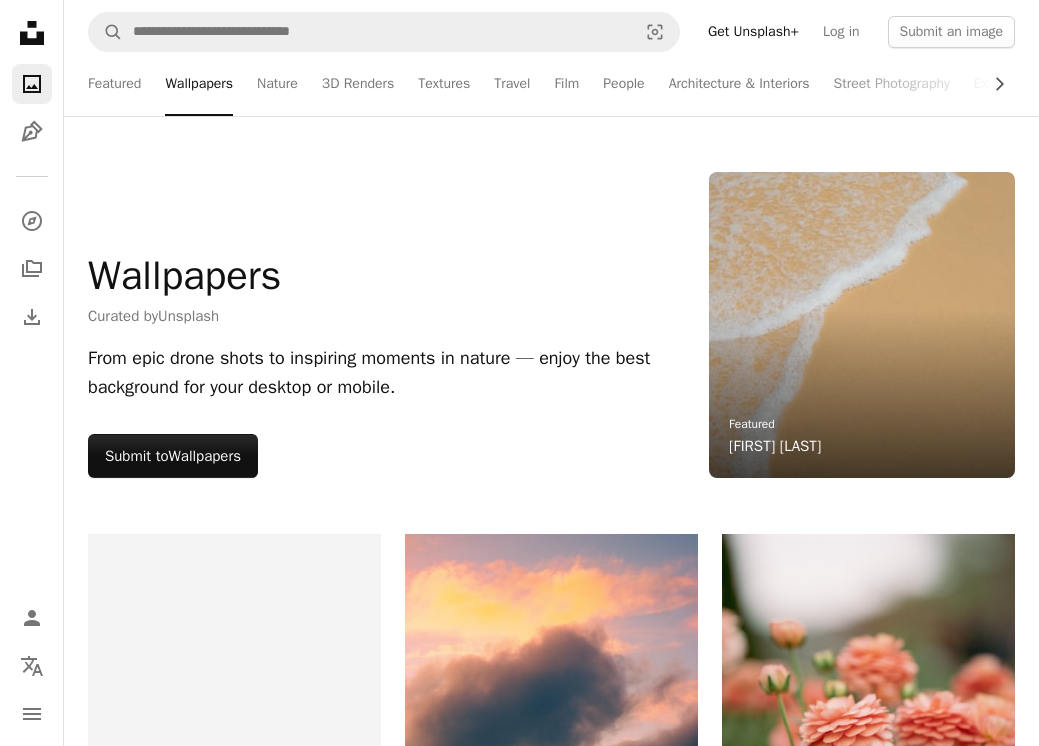 click on "Wallpapers" at bounding box center (199, 84) 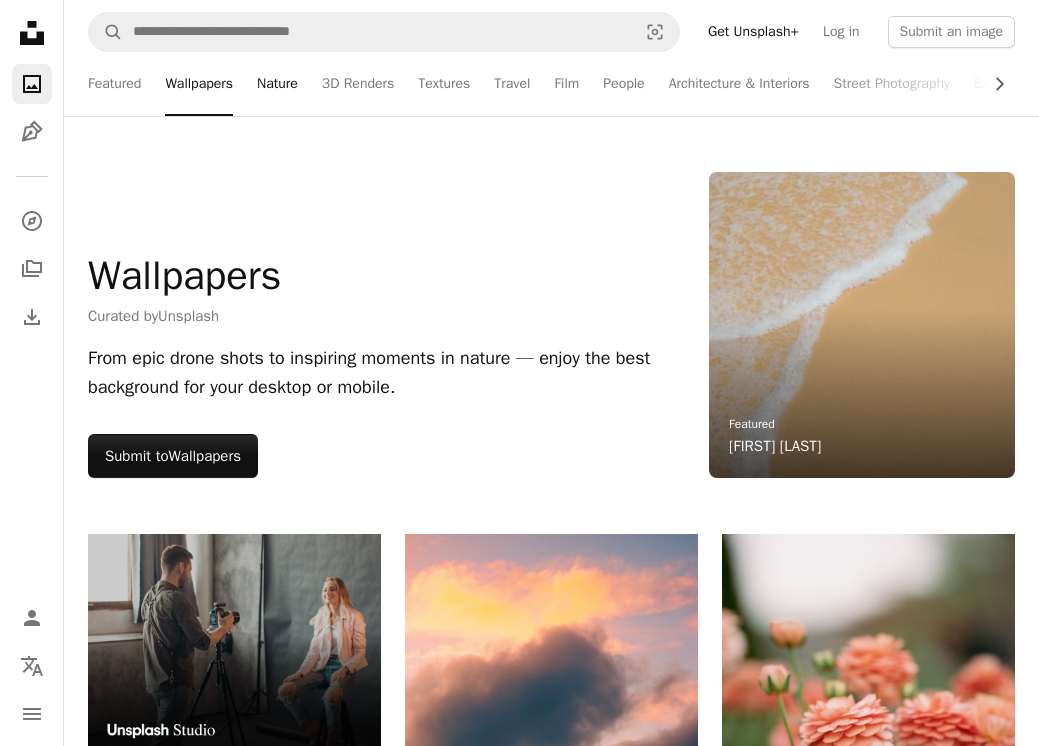 click on "Nature" at bounding box center [277, 84] 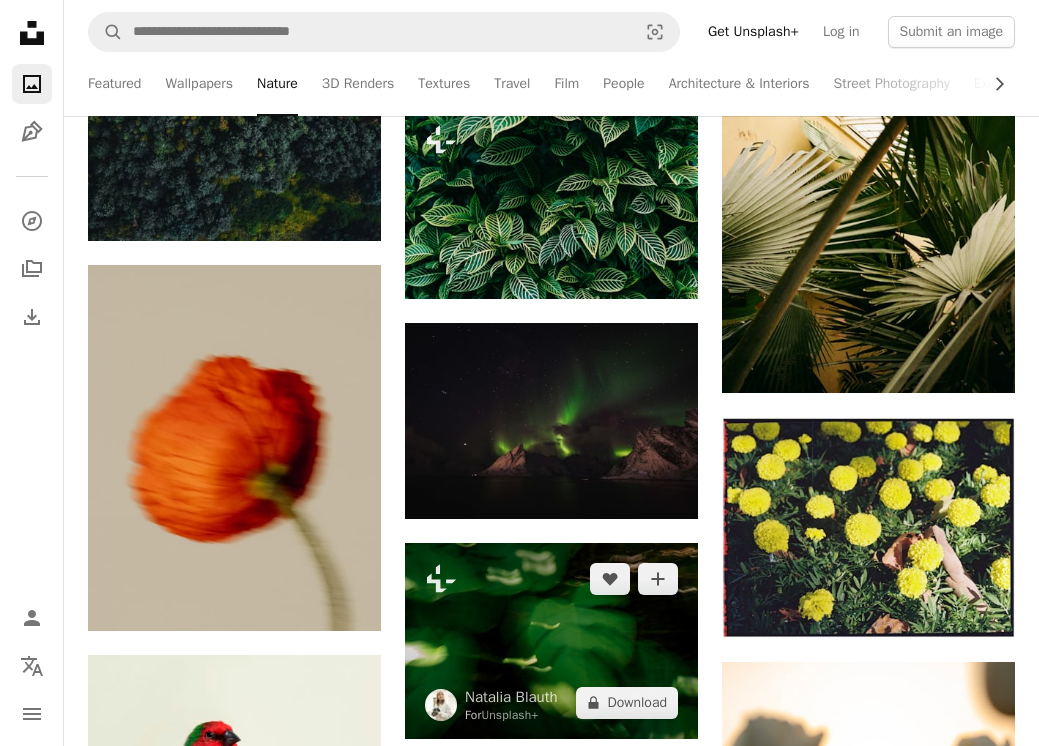 scroll, scrollTop: 2067, scrollLeft: 0, axis: vertical 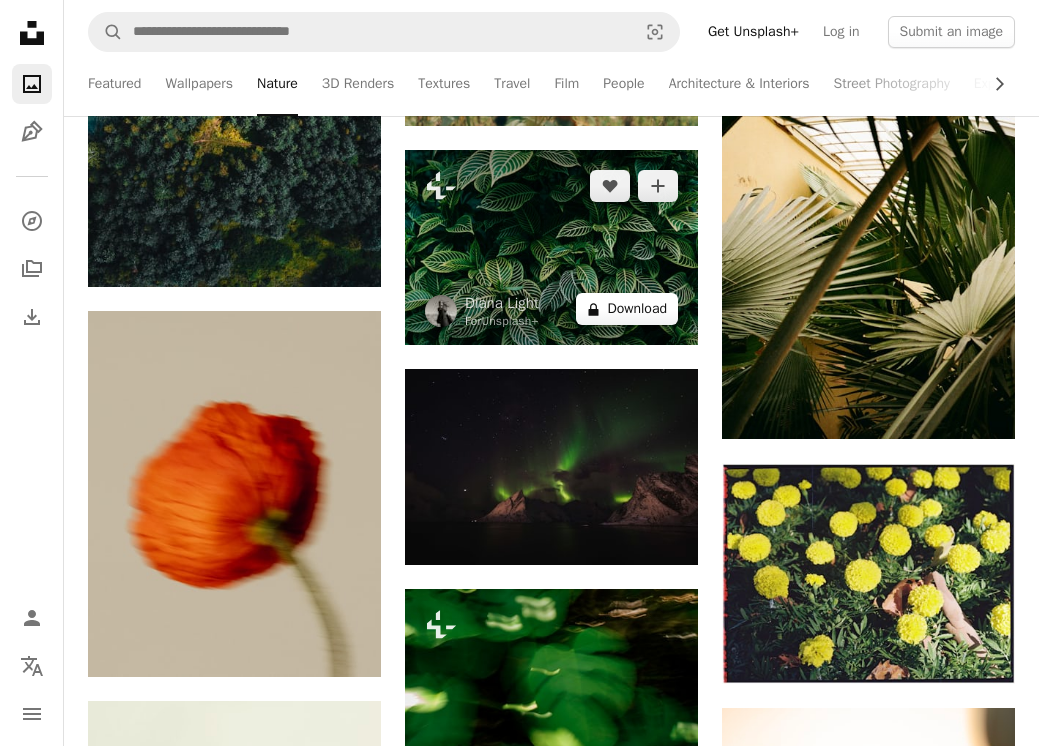 click on "A lock   Download" at bounding box center (627, 309) 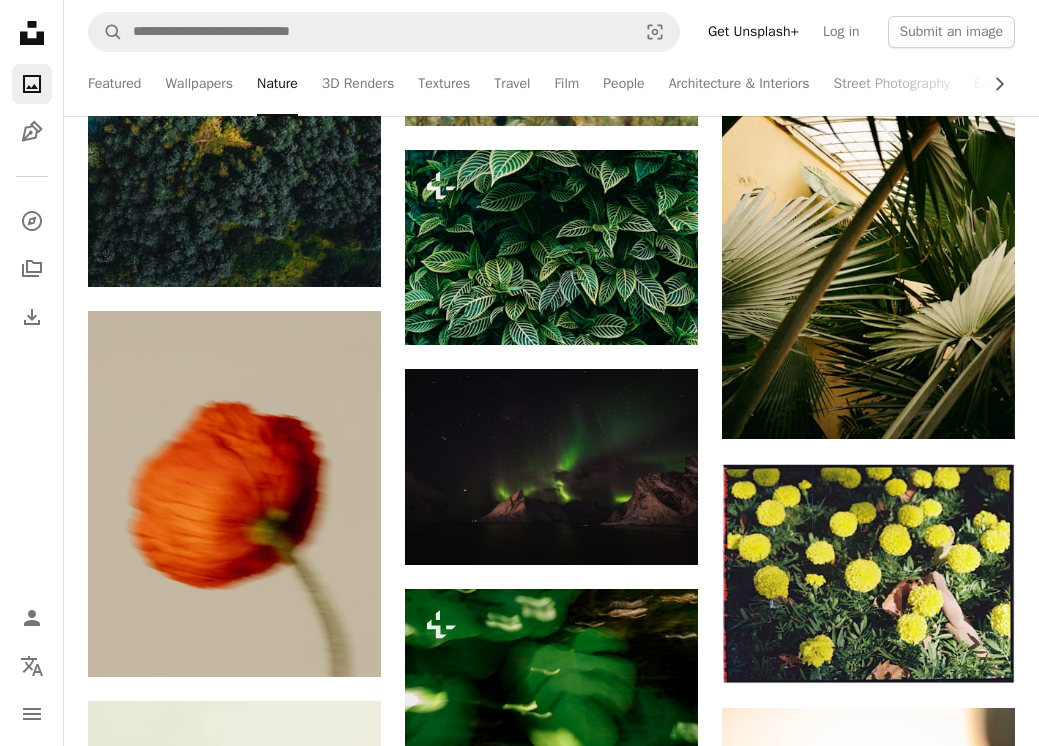 click on "An X shape" at bounding box center (20, 20) 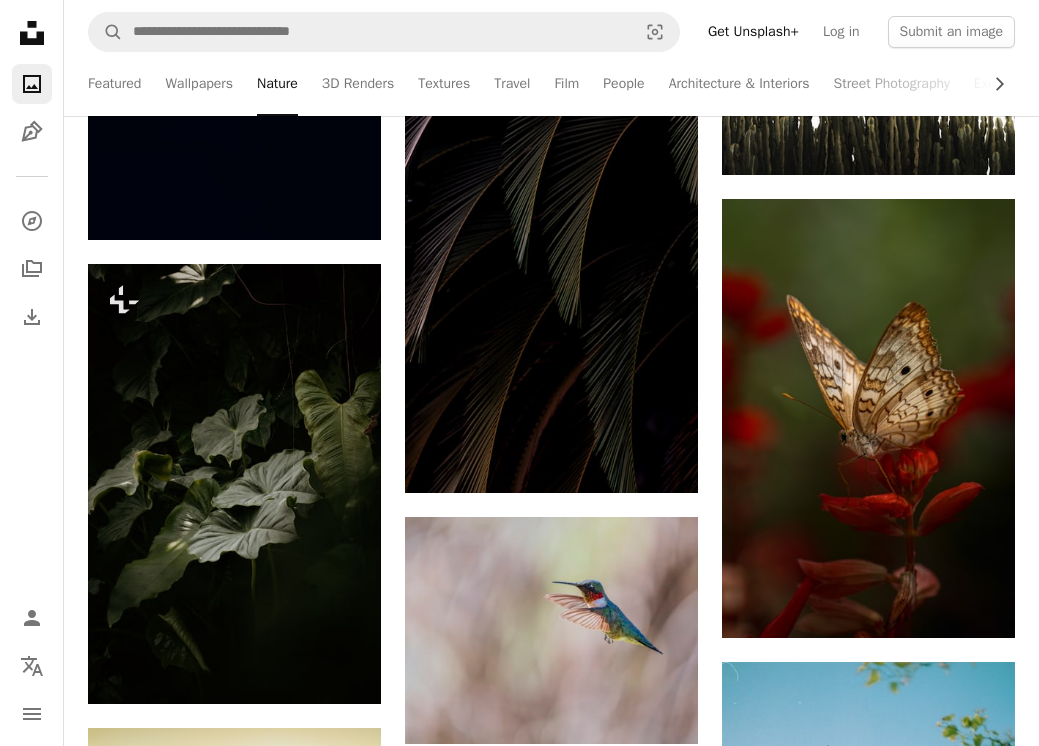click at bounding box center [551, 274] 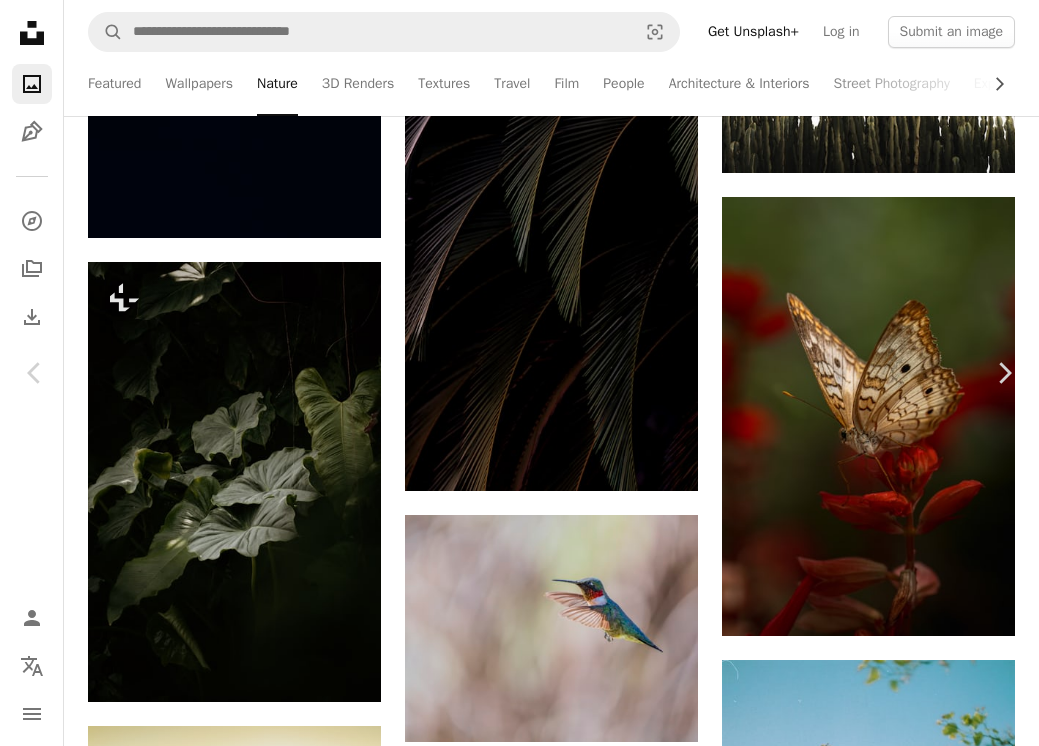 scroll, scrollTop: 4118, scrollLeft: 0, axis: vertical 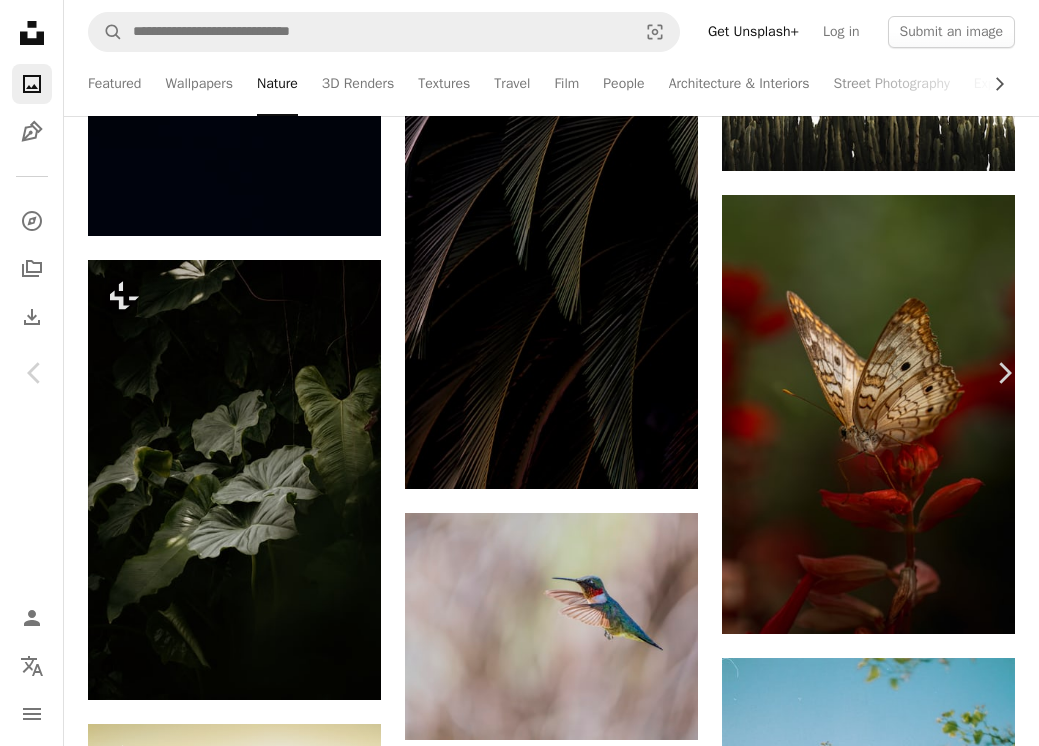 click on "An X shape" at bounding box center (20, 20) 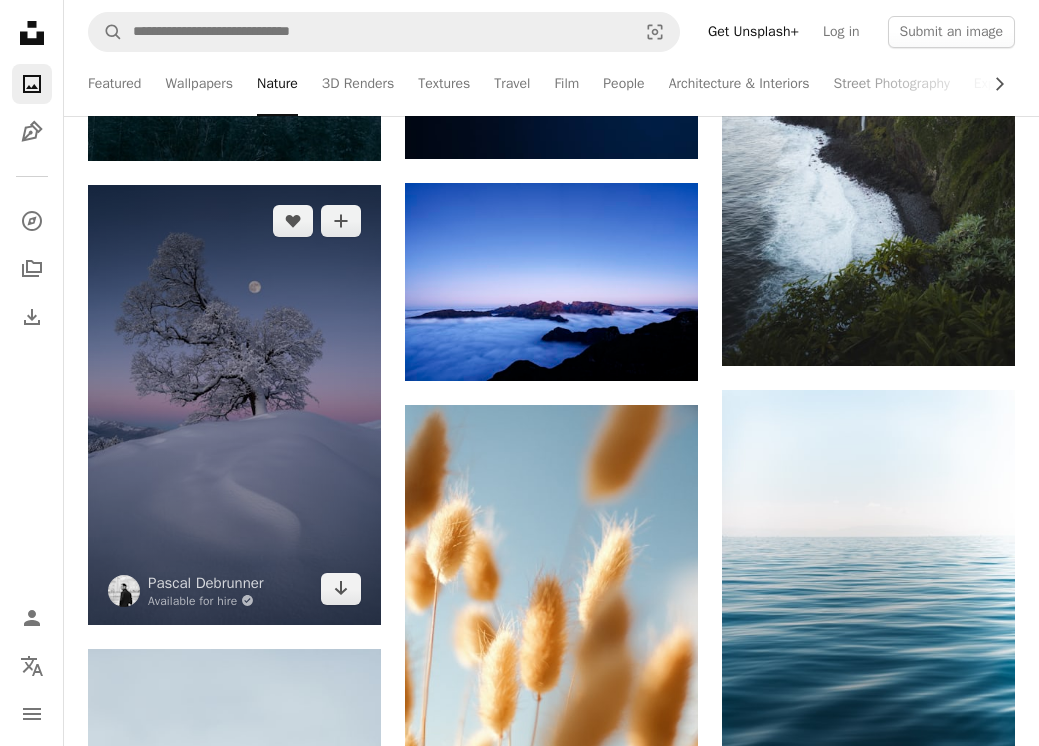 scroll, scrollTop: 55389, scrollLeft: 0, axis: vertical 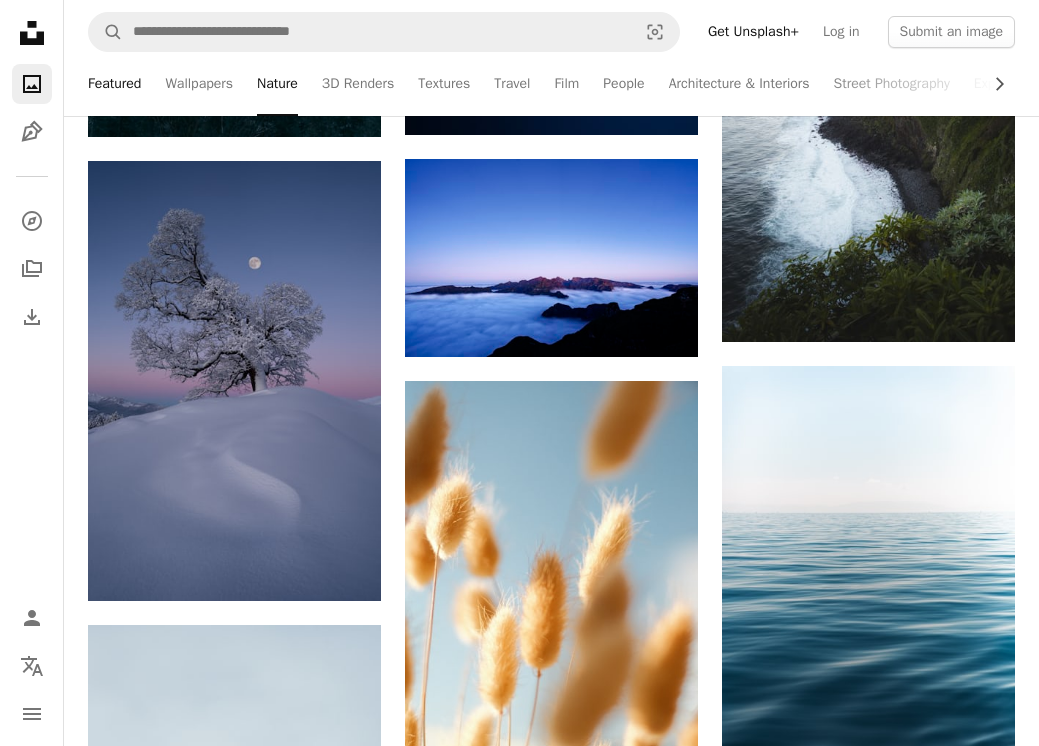click on "Featured" at bounding box center (114, 84) 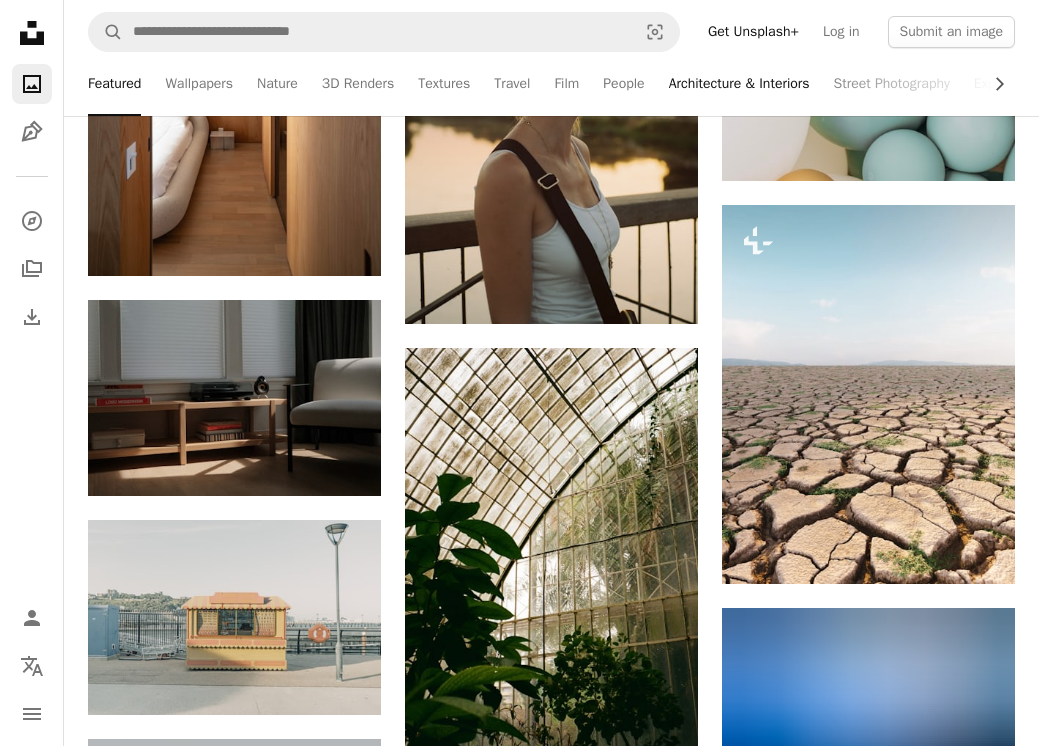 scroll, scrollTop: 30990, scrollLeft: 0, axis: vertical 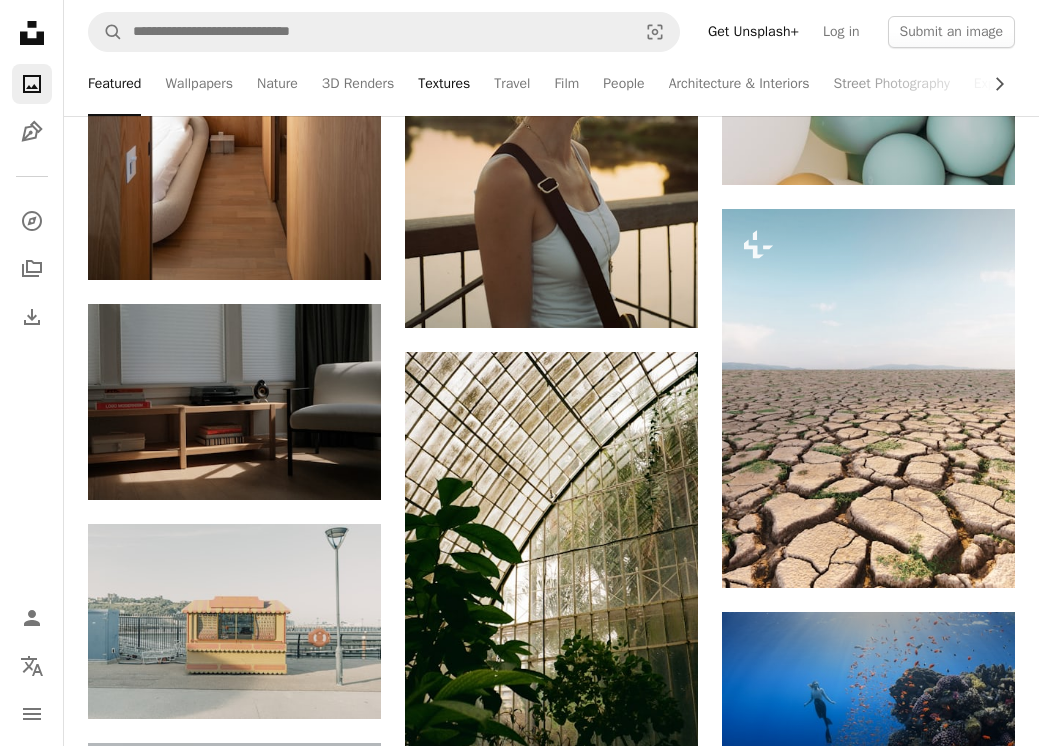 click on "Textures" at bounding box center (444, 84) 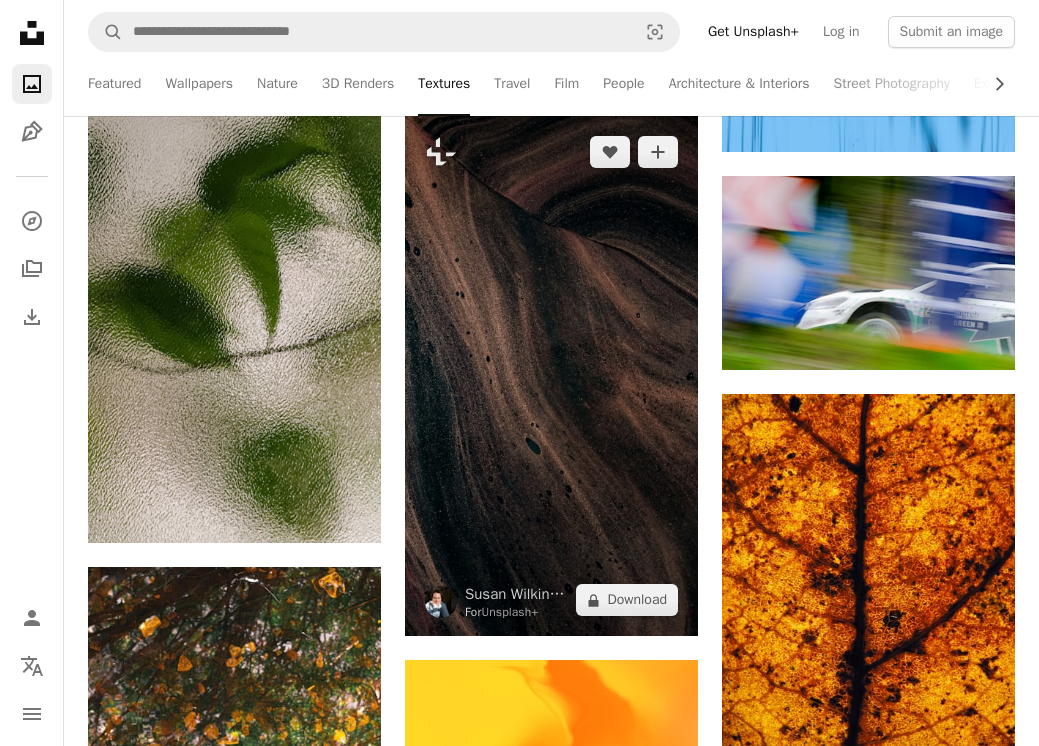 scroll, scrollTop: 52578, scrollLeft: 0, axis: vertical 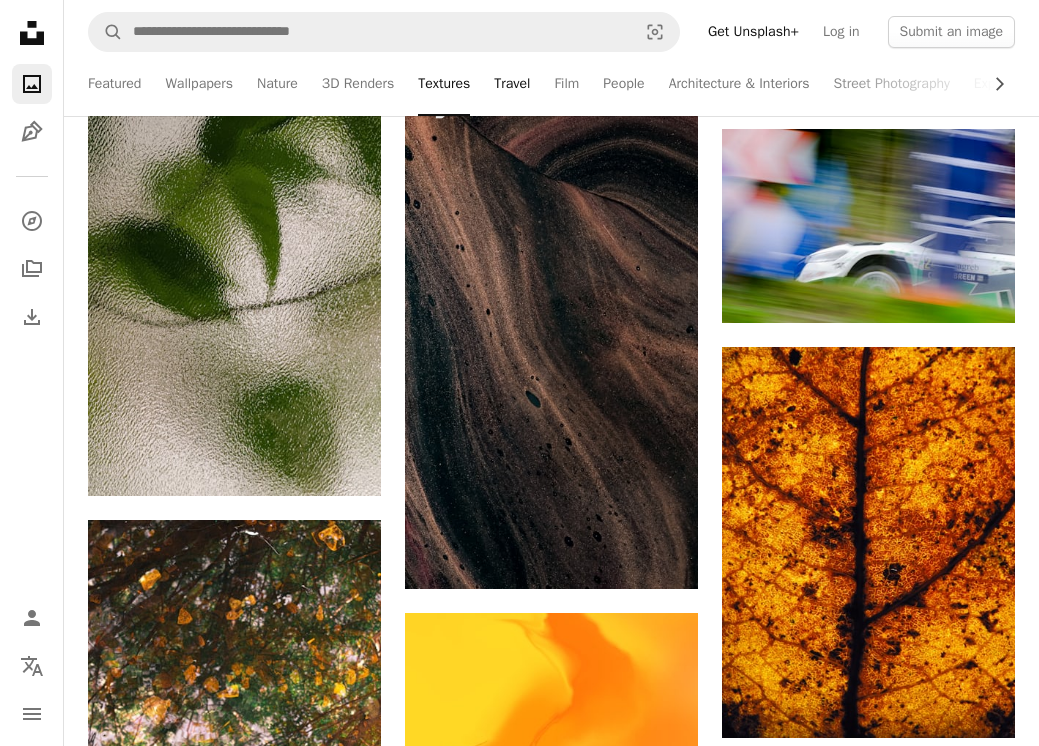 click on "Travel" at bounding box center [512, 84] 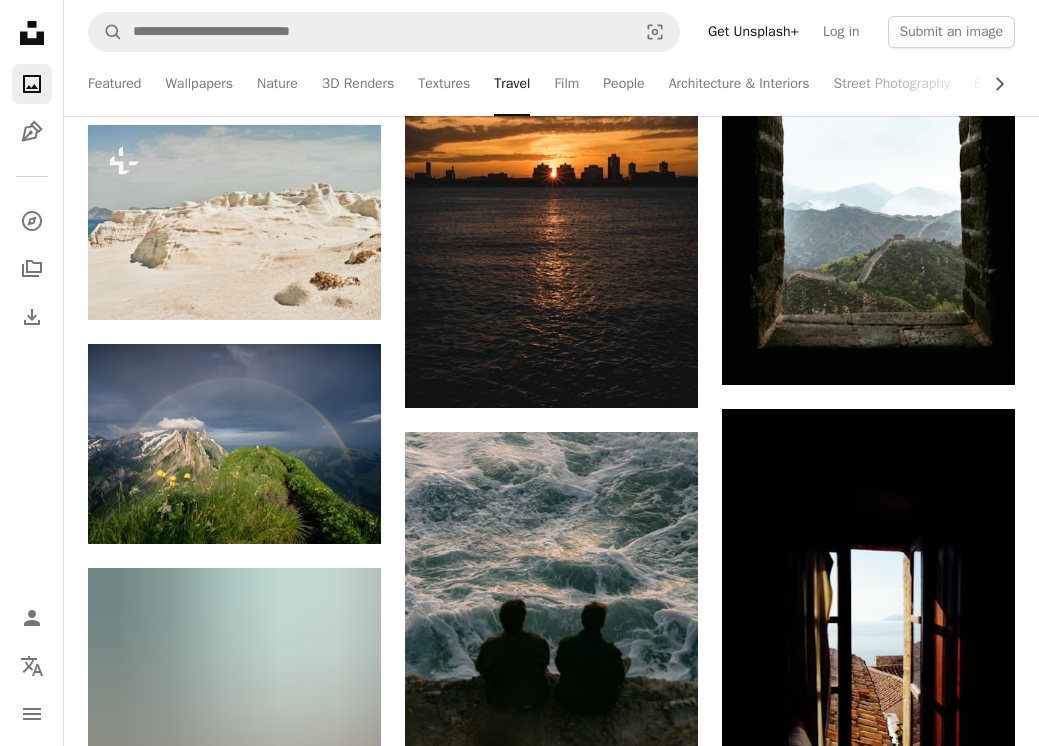 scroll, scrollTop: 24013, scrollLeft: 0, axis: vertical 